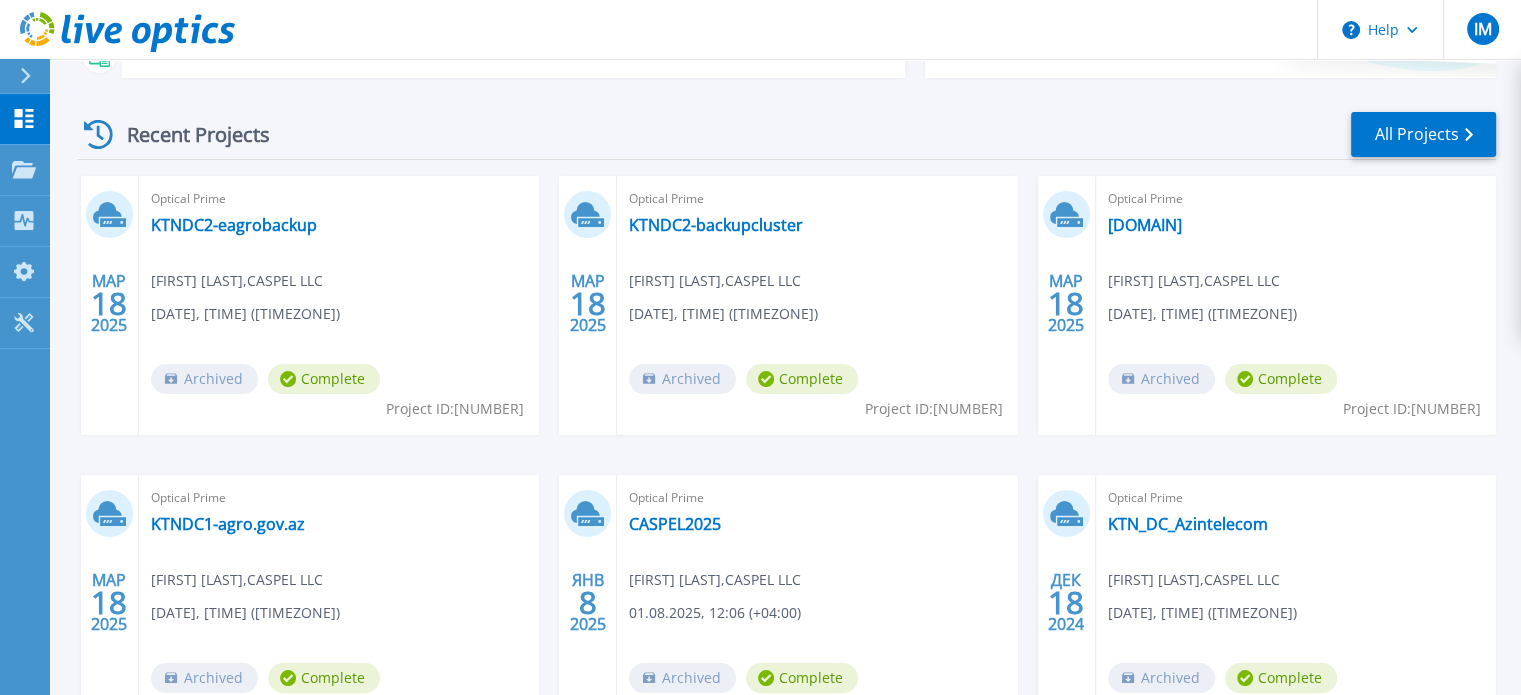scroll, scrollTop: 400, scrollLeft: 0, axis: vertical 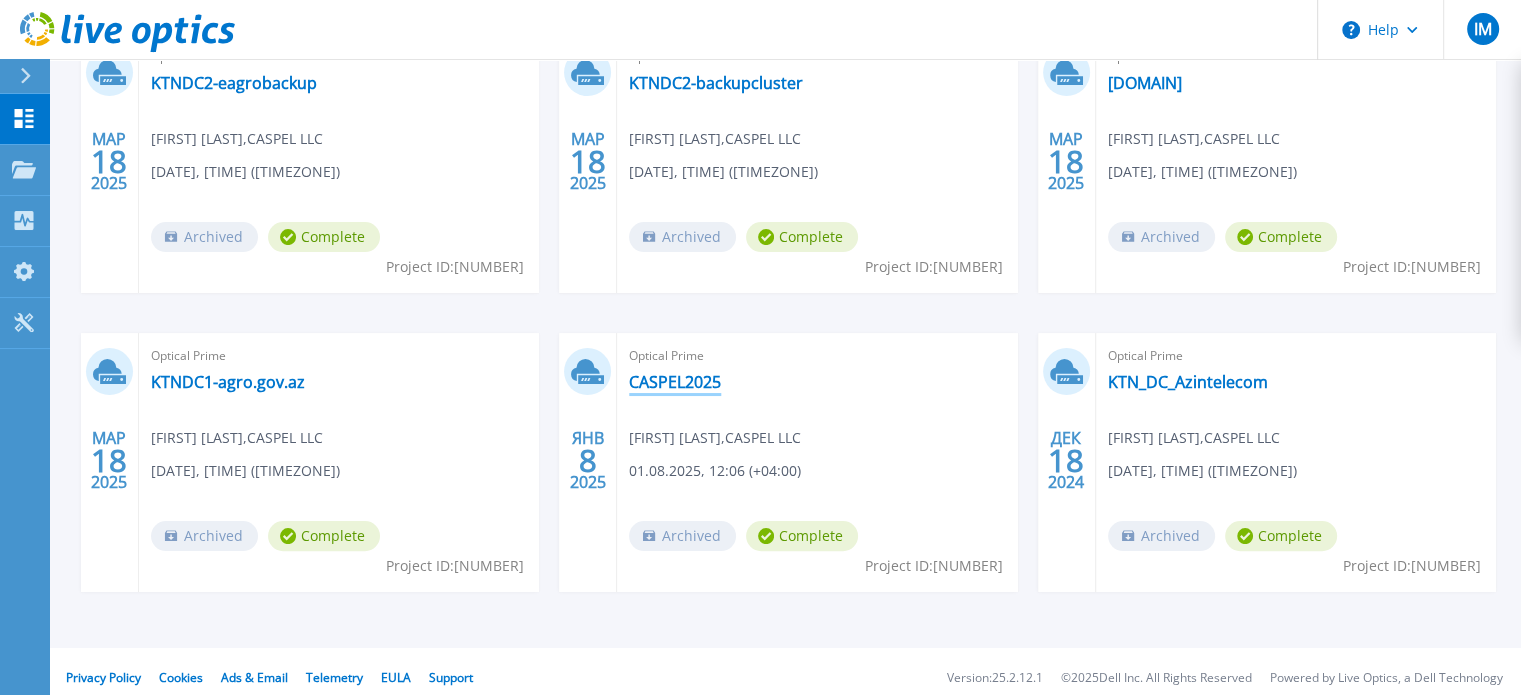 click on "CASPEL2025" at bounding box center [675, 382] 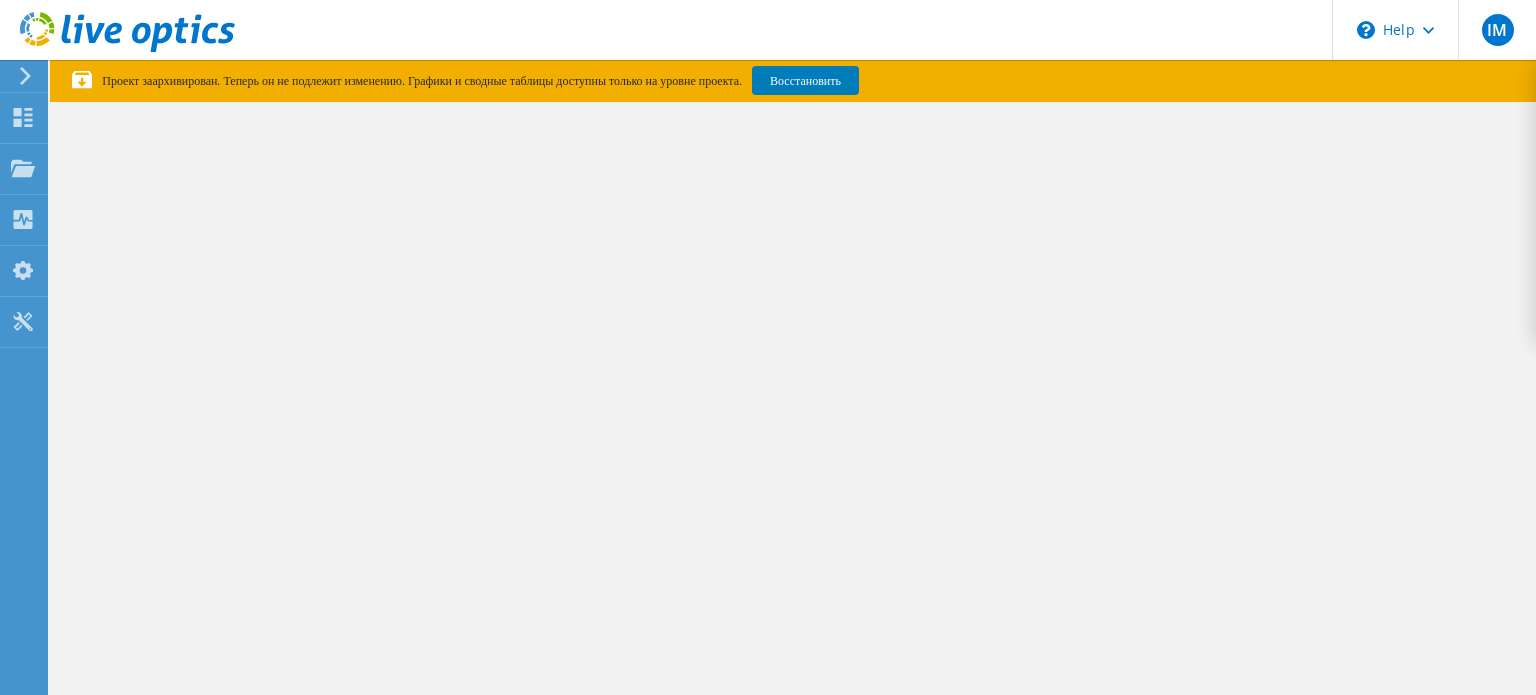 scroll, scrollTop: 0, scrollLeft: 0, axis: both 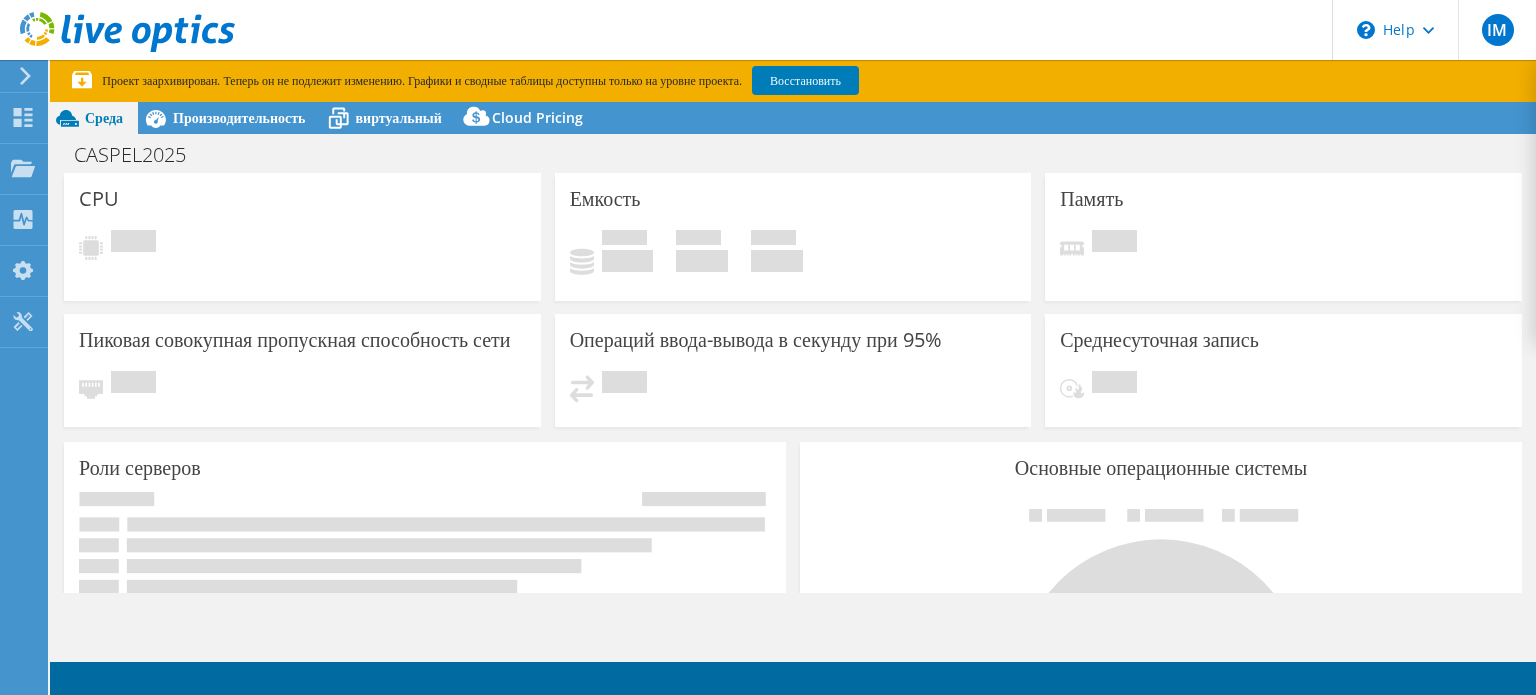 select on "USD" 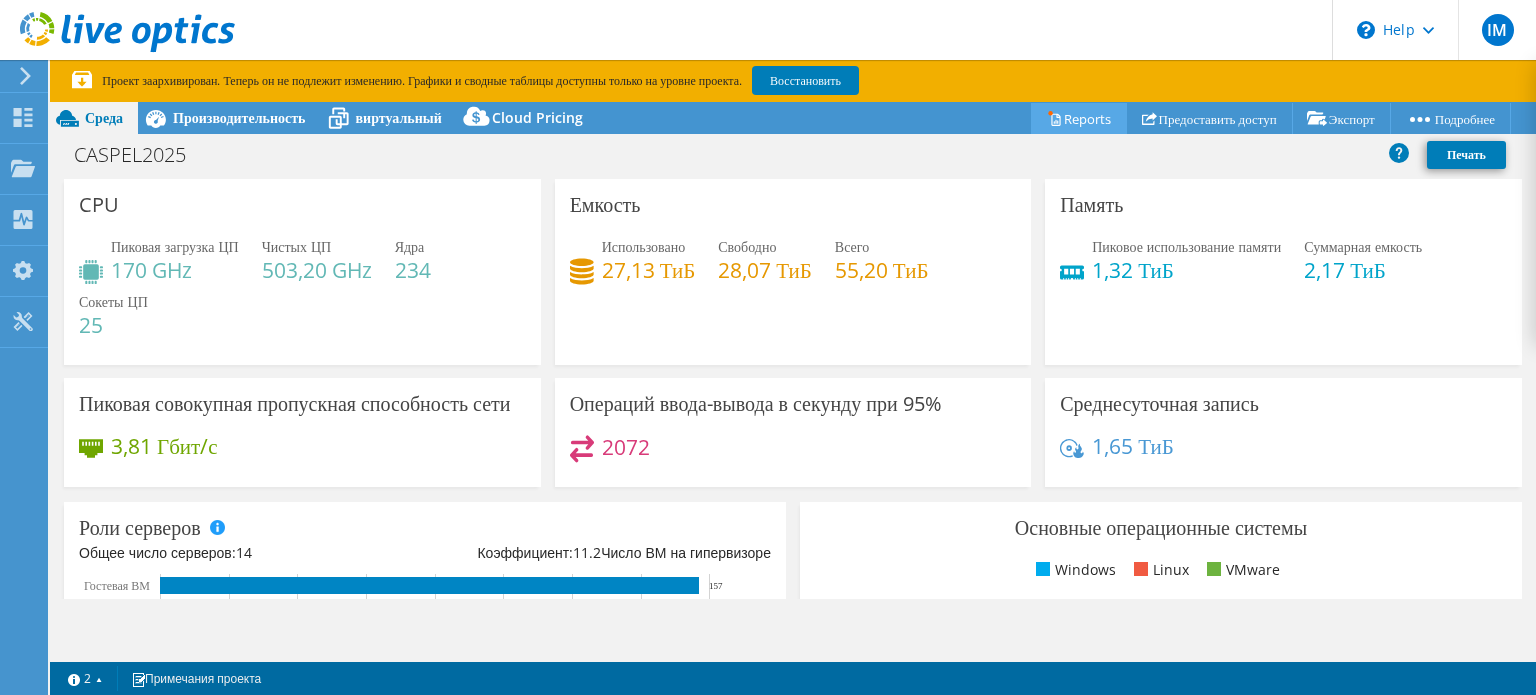 click on "Reports" at bounding box center (1079, 118) 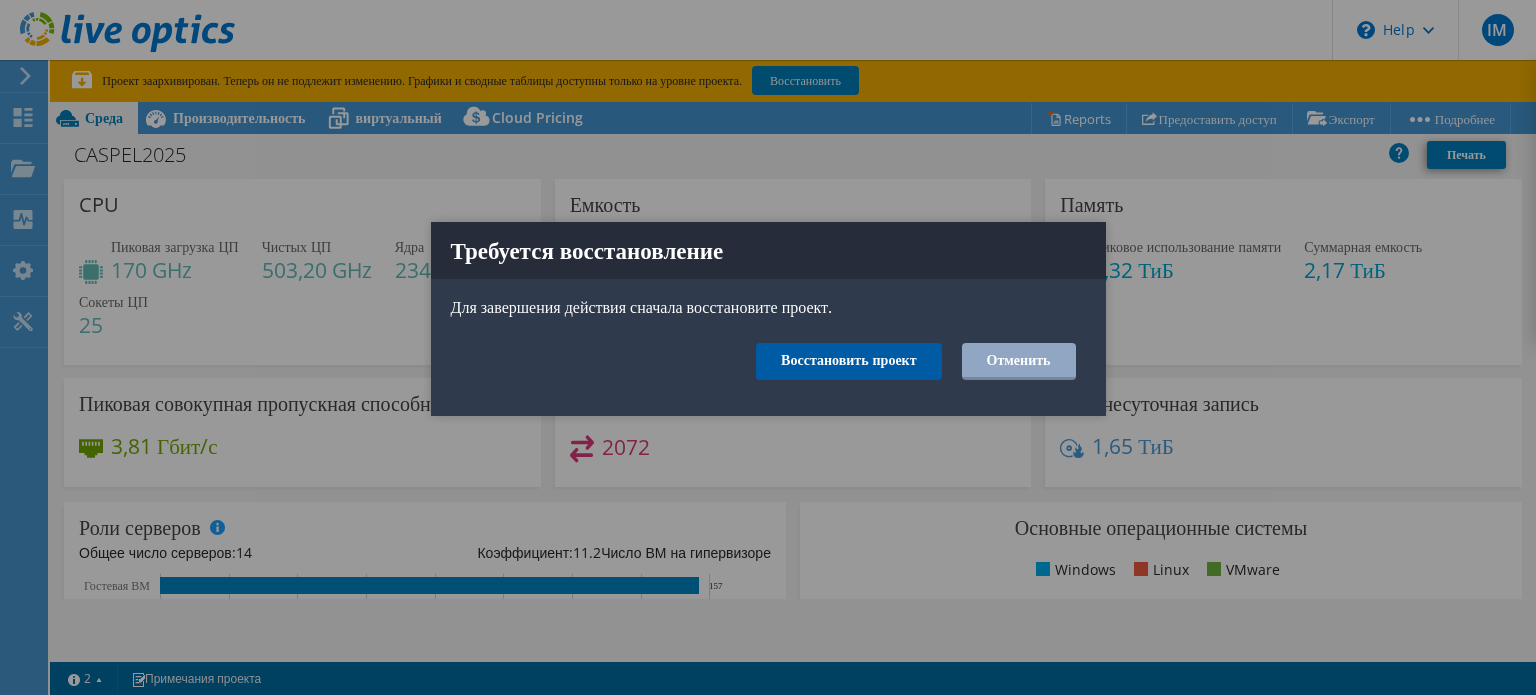 click on "Восстановить проект" at bounding box center [848, 361] 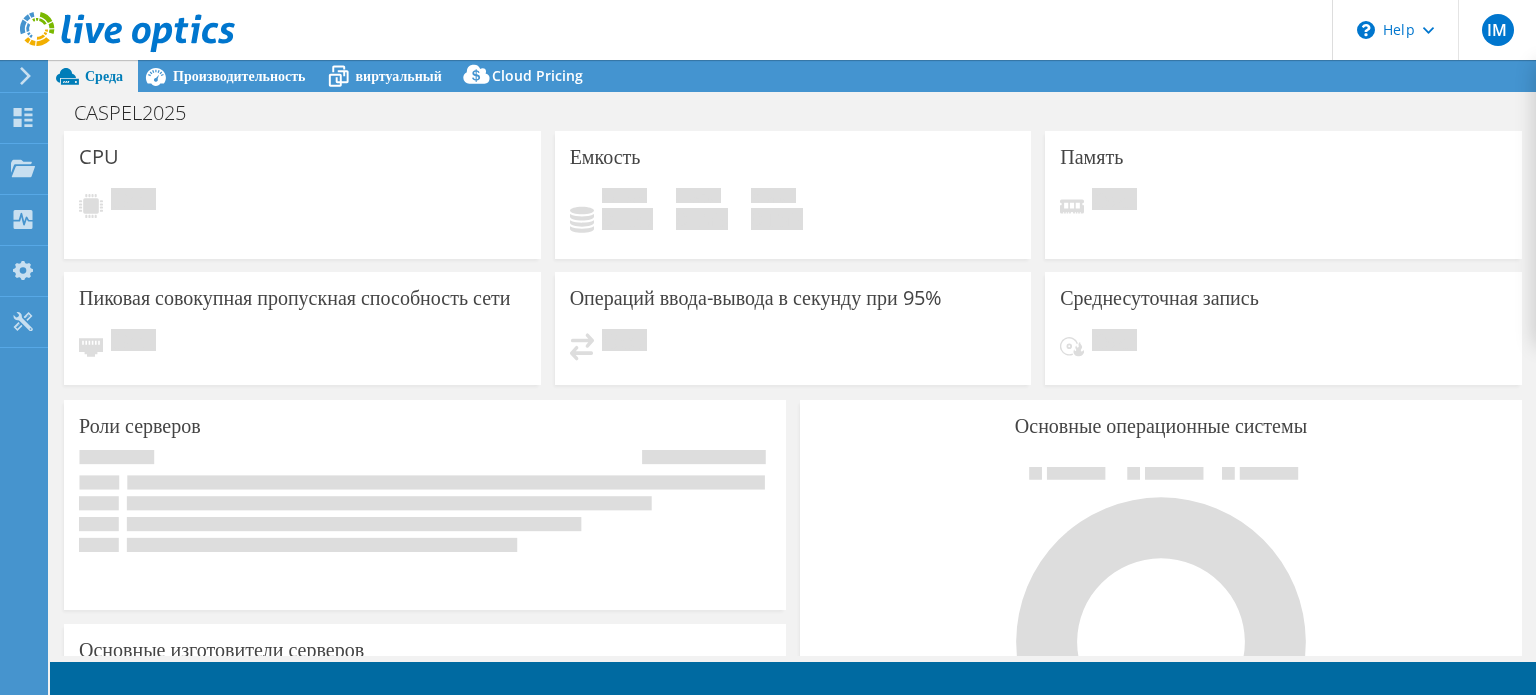 scroll, scrollTop: 0, scrollLeft: 0, axis: both 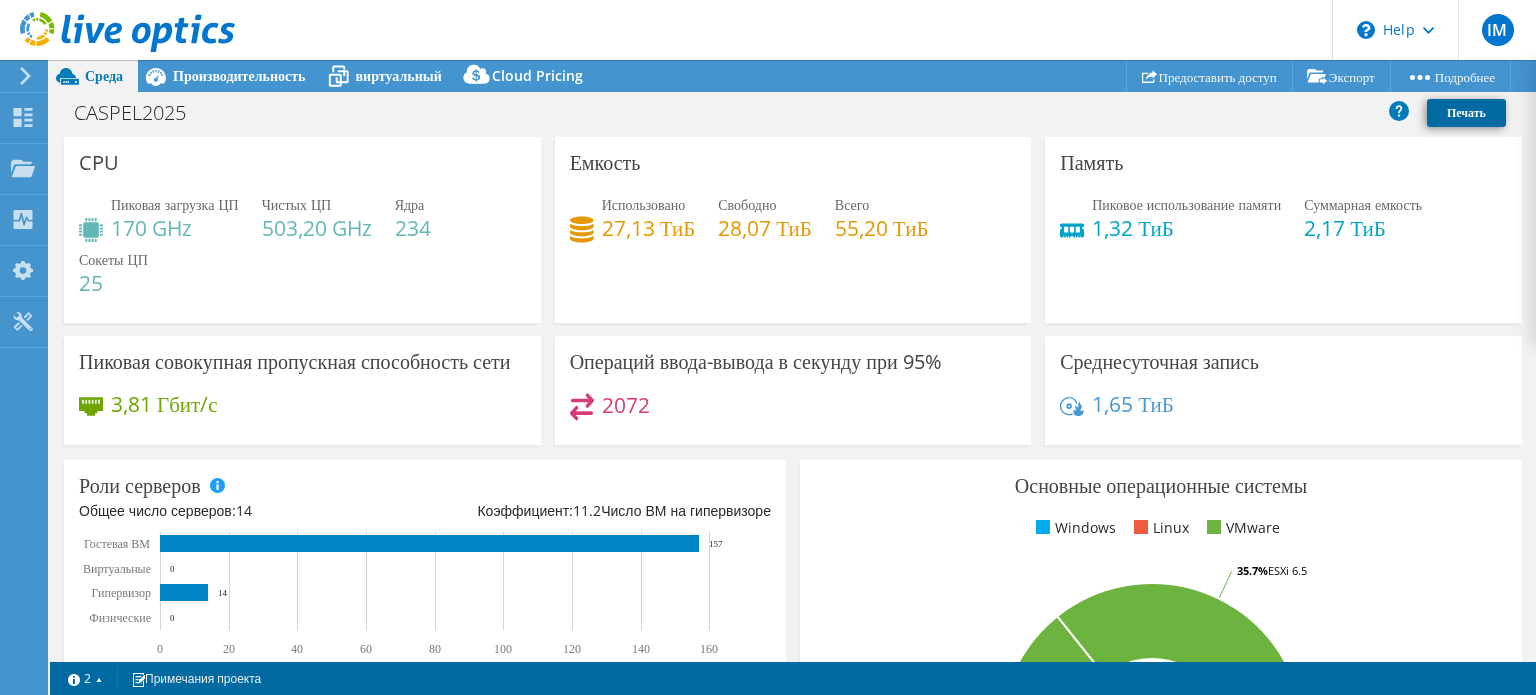 click on "Печать" at bounding box center (1466, 113) 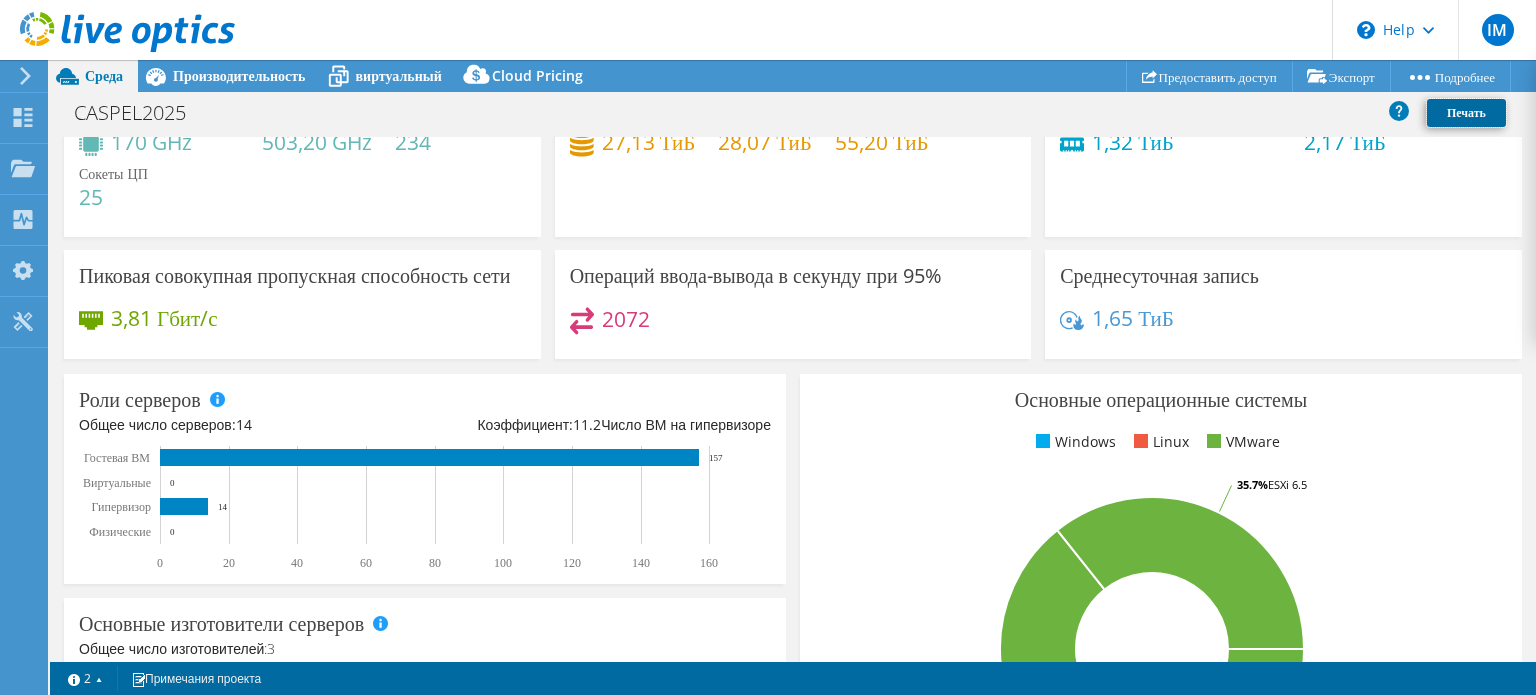 scroll, scrollTop: 0, scrollLeft: 0, axis: both 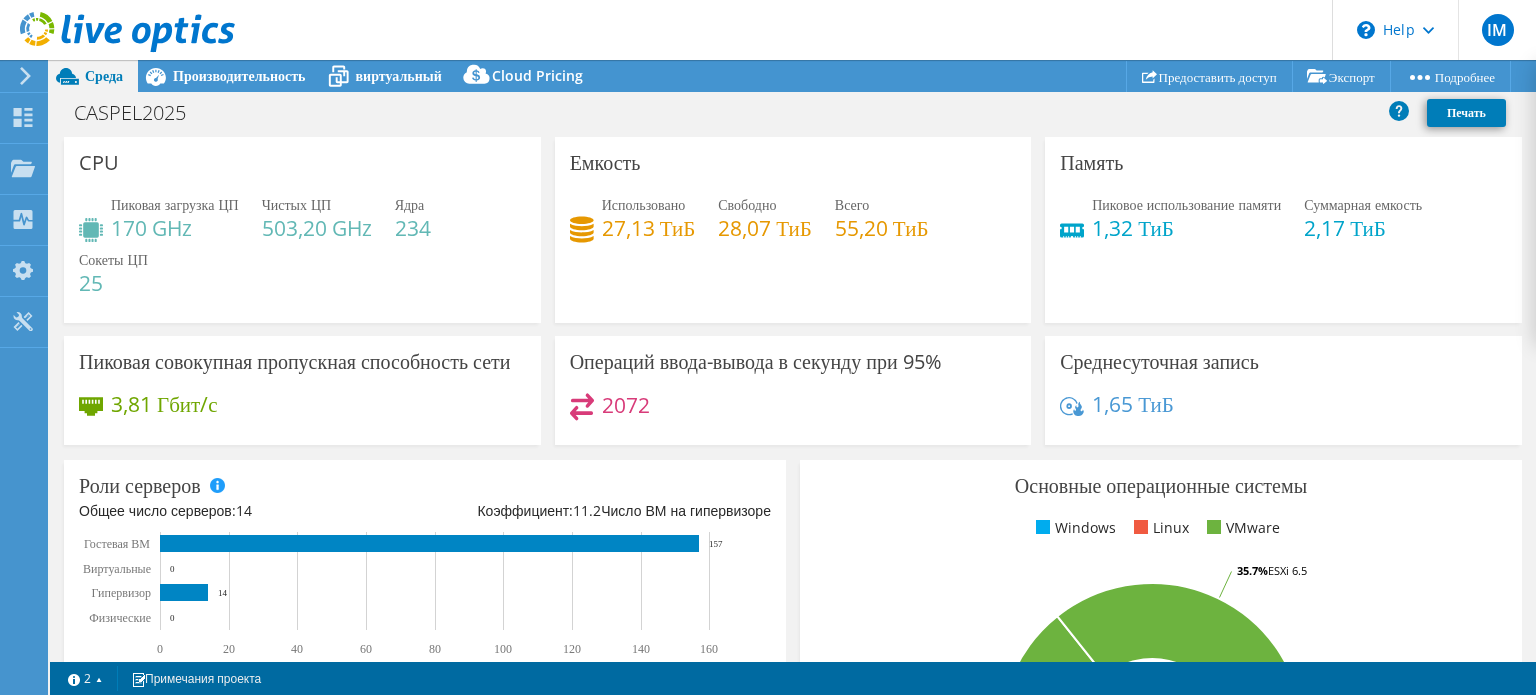 click on "CASPEL2025
Печать" at bounding box center (793, 112) 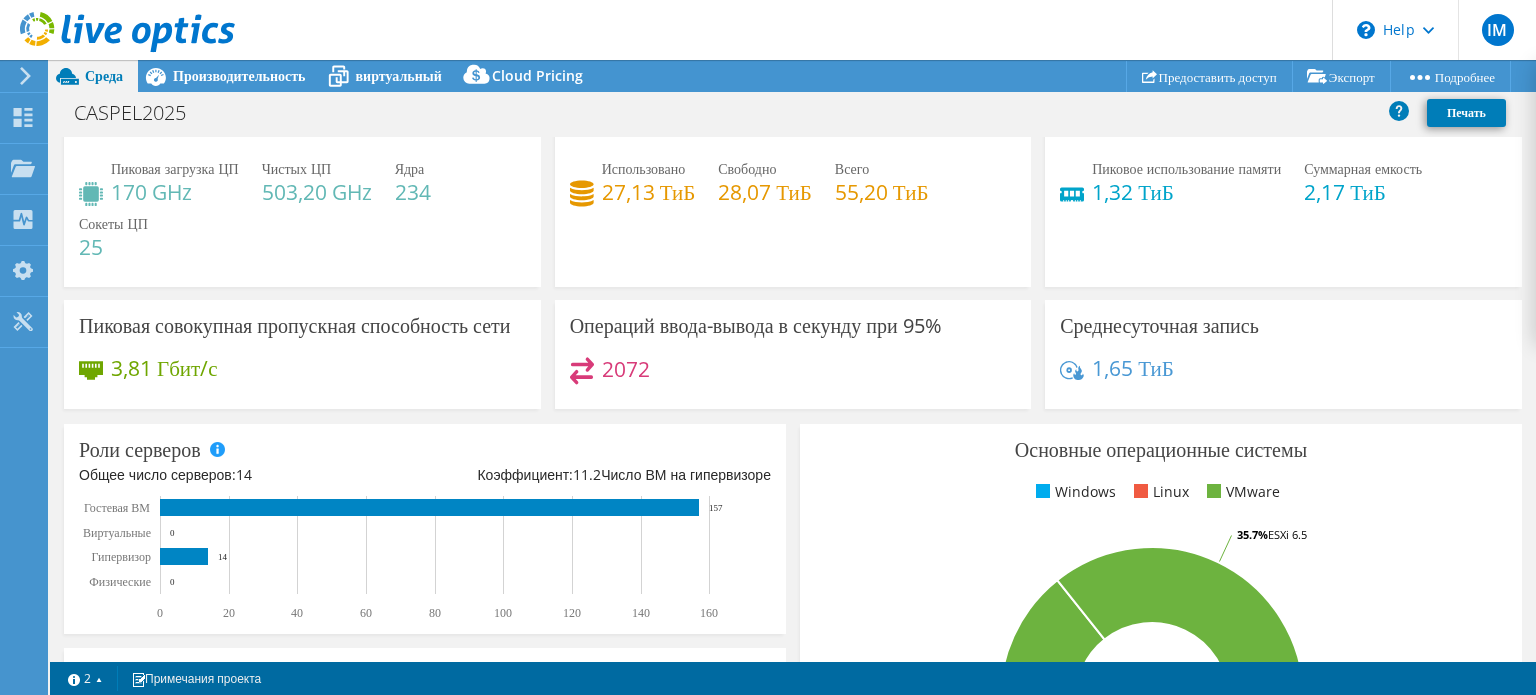 scroll, scrollTop: 0, scrollLeft: 0, axis: both 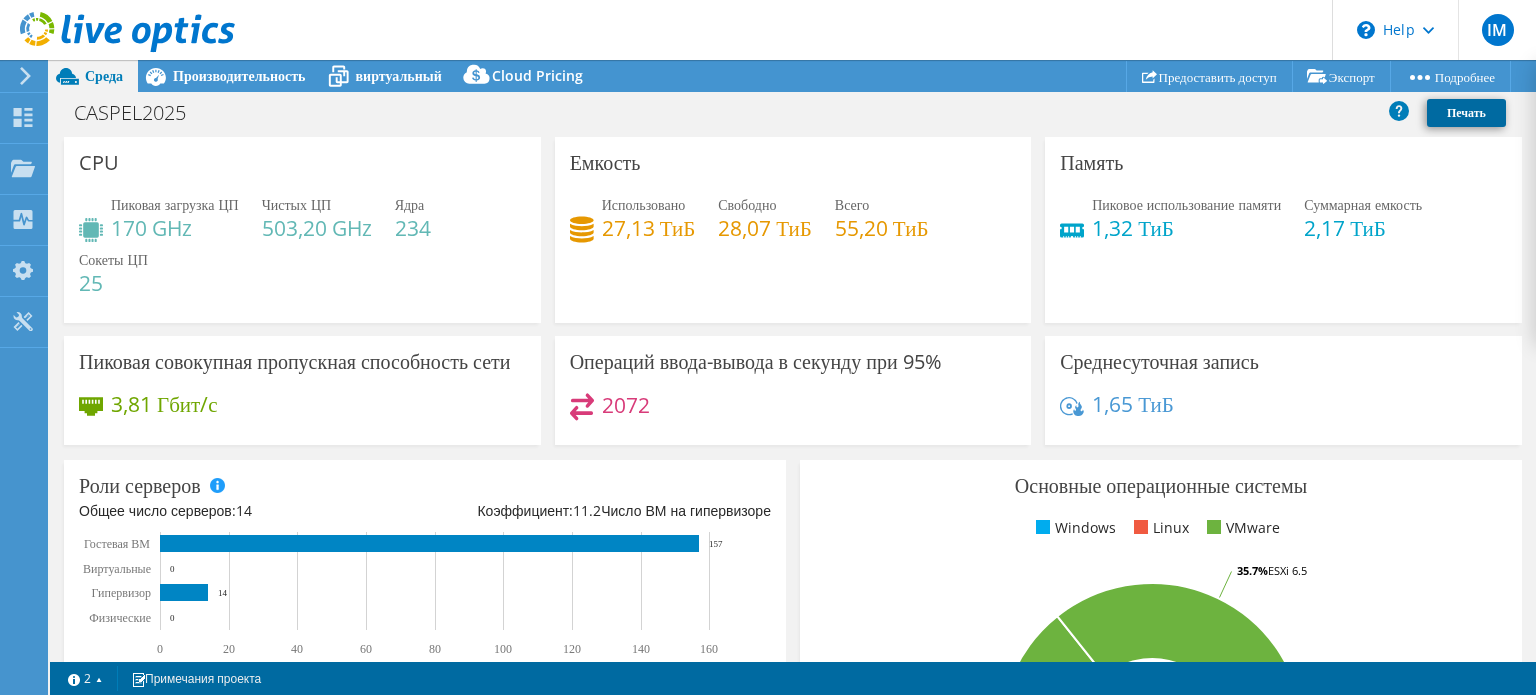 click on "Печать" at bounding box center (1466, 113) 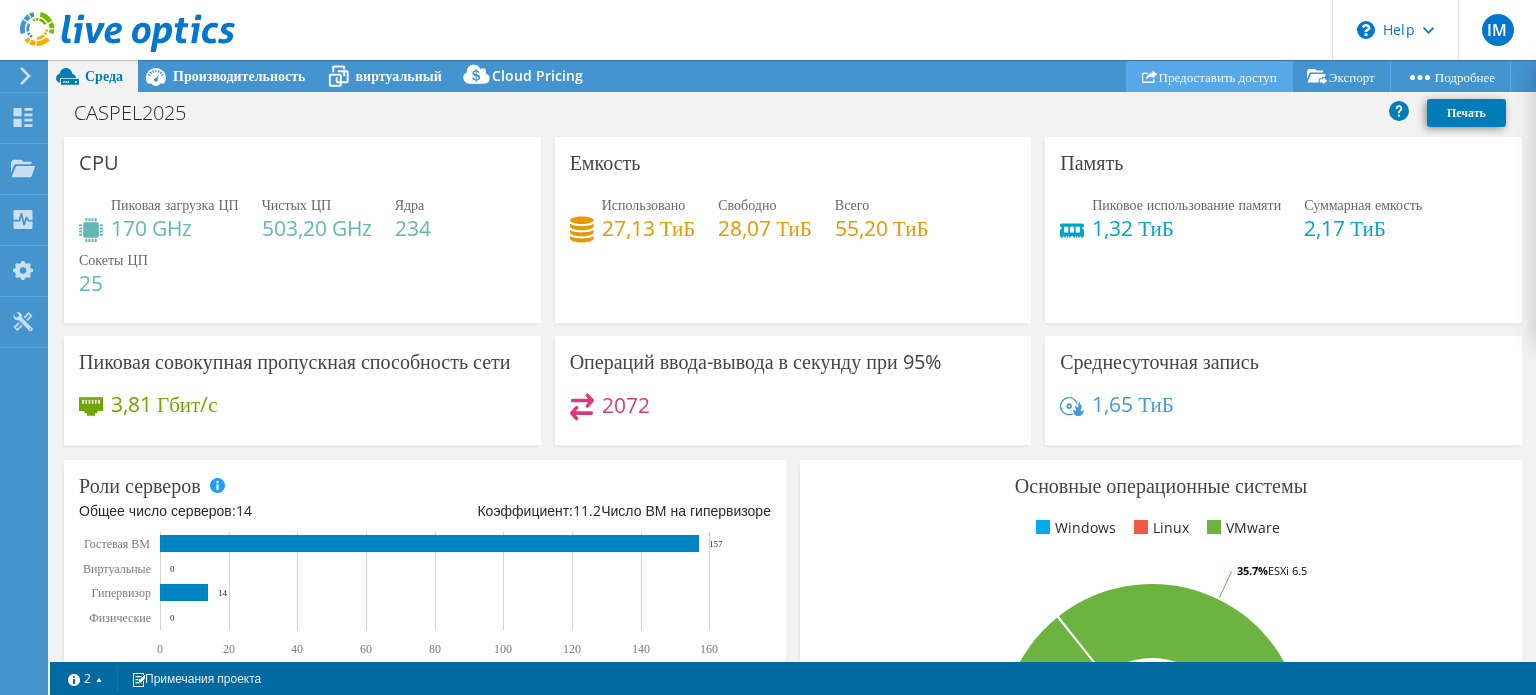click on "Предоставить доступ" at bounding box center (1209, 76) 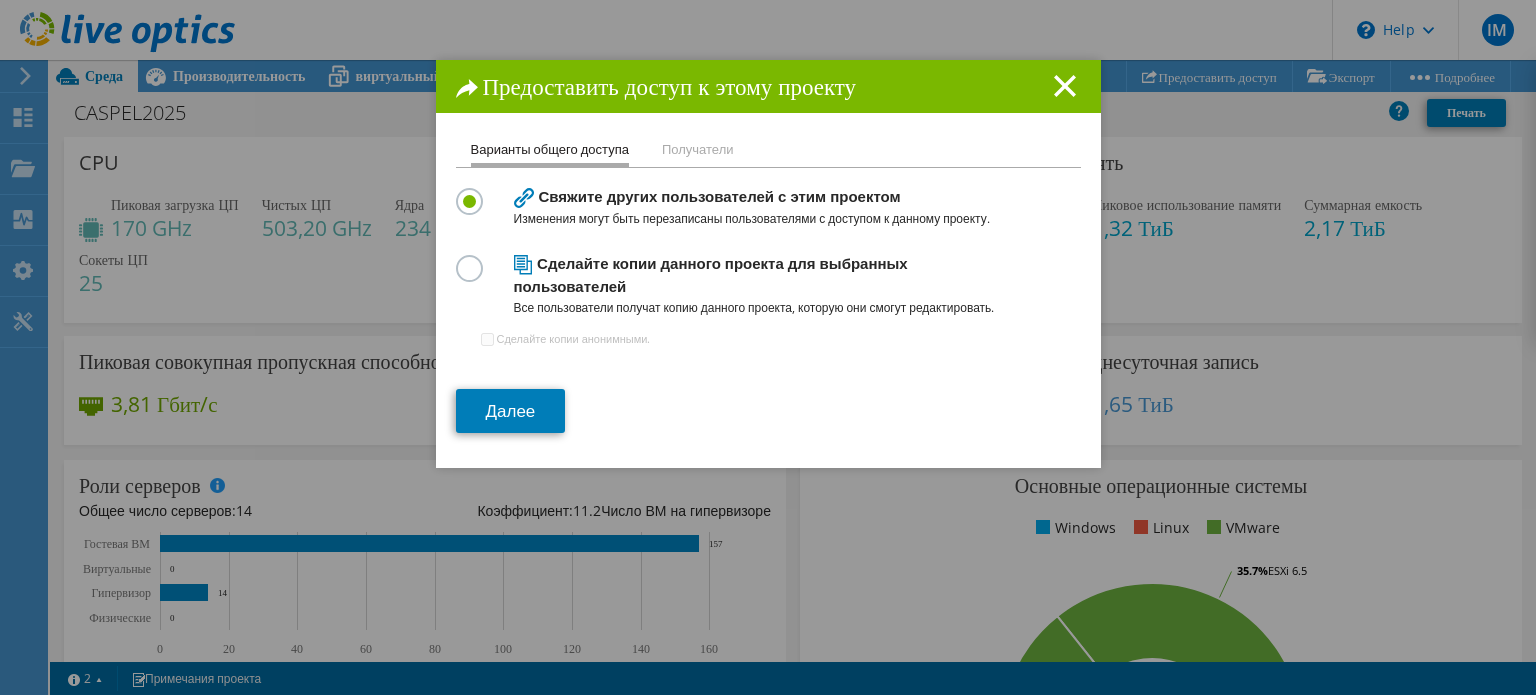 click at bounding box center (473, 257) 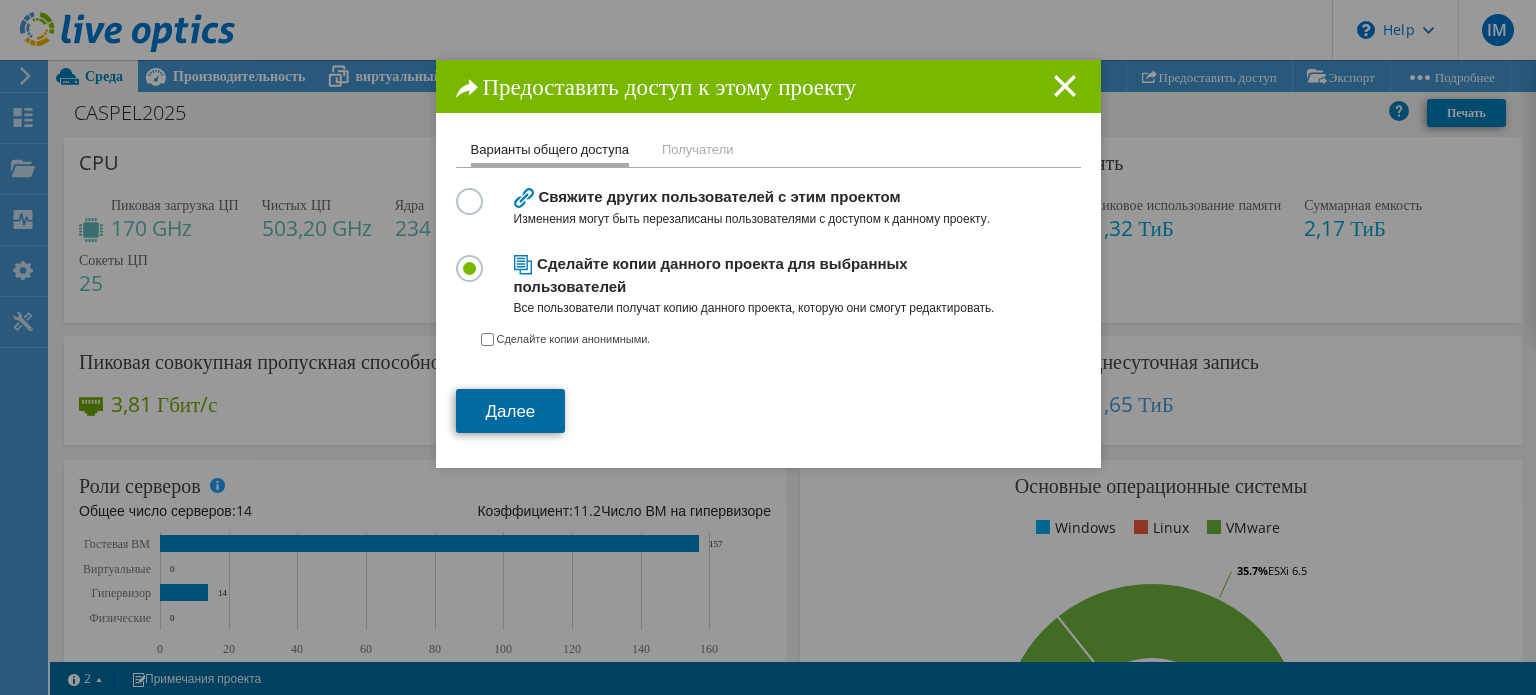 click on "Далее" at bounding box center (511, 411) 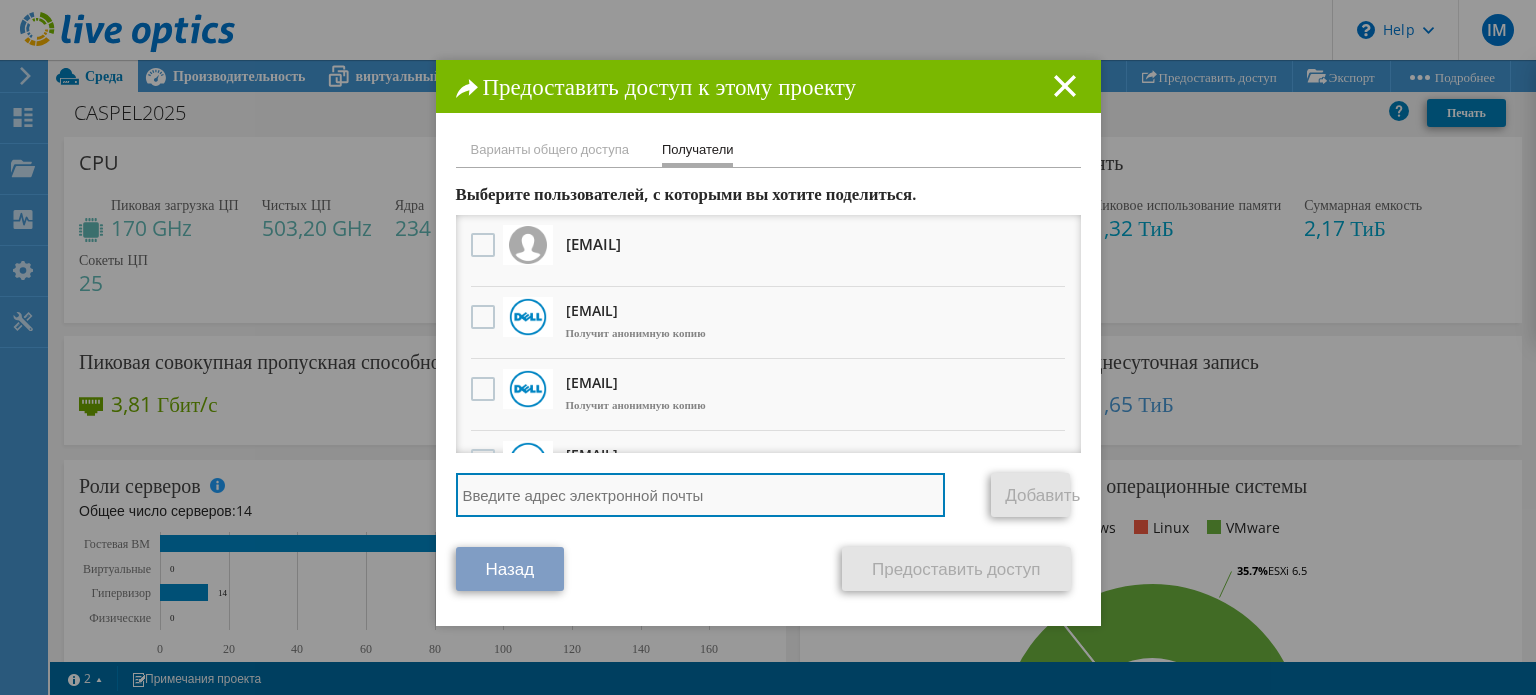 click at bounding box center [701, 495] 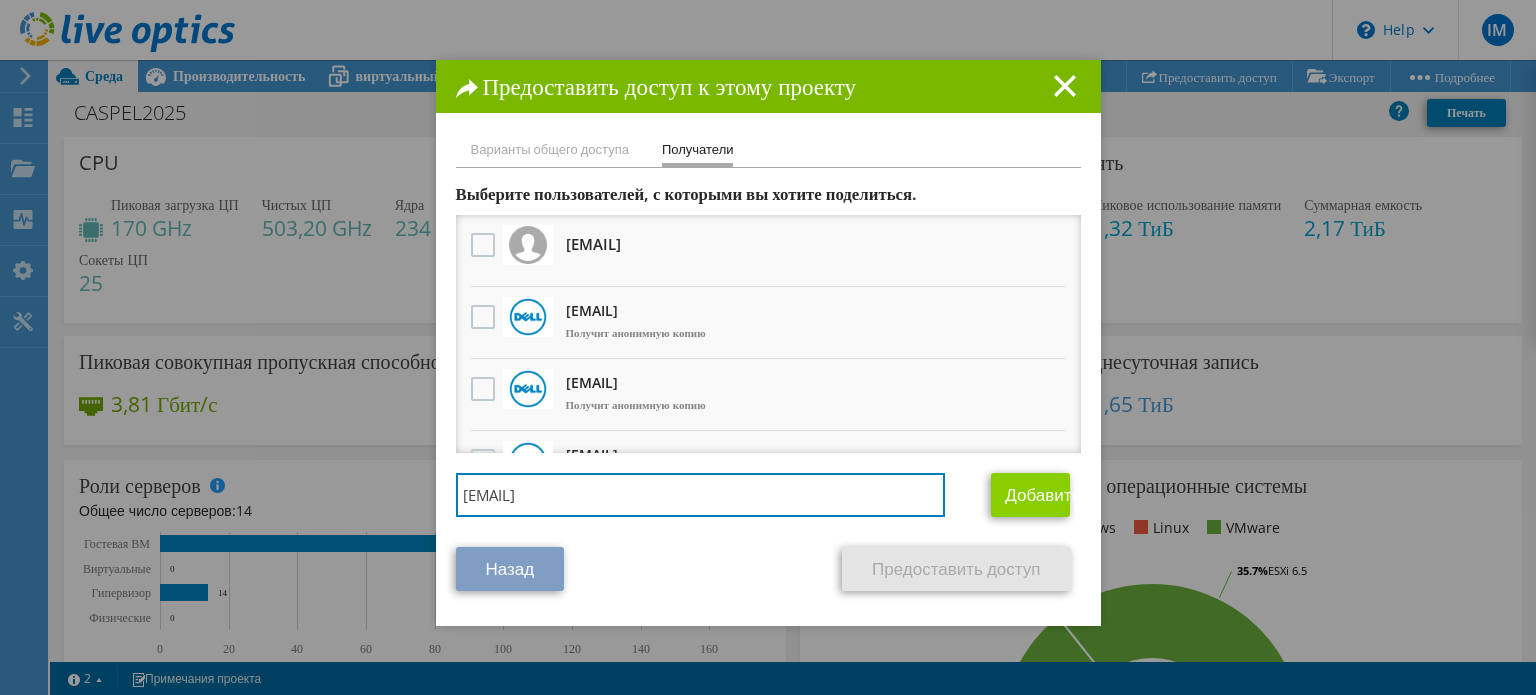 type on "elshad.q@caspel.com" 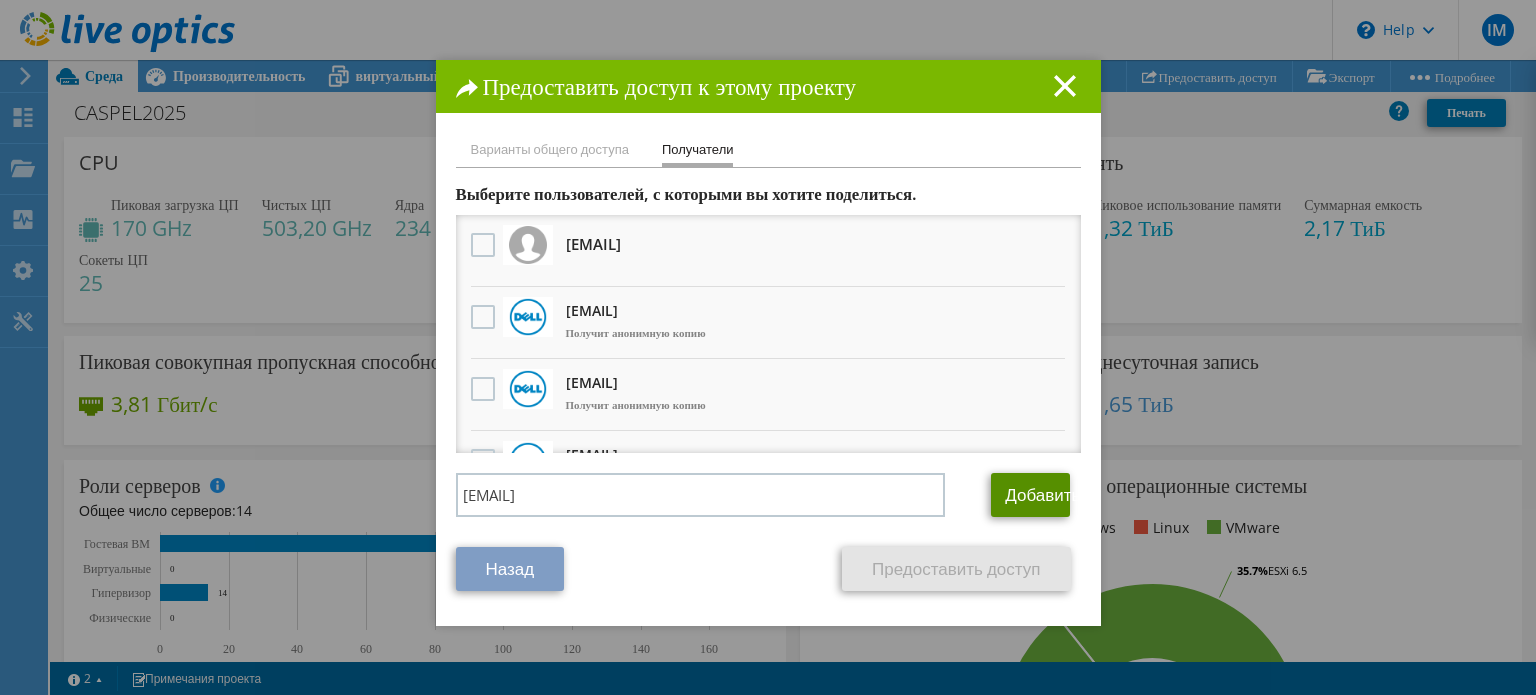 click on "Добавить" at bounding box center (1030, 495) 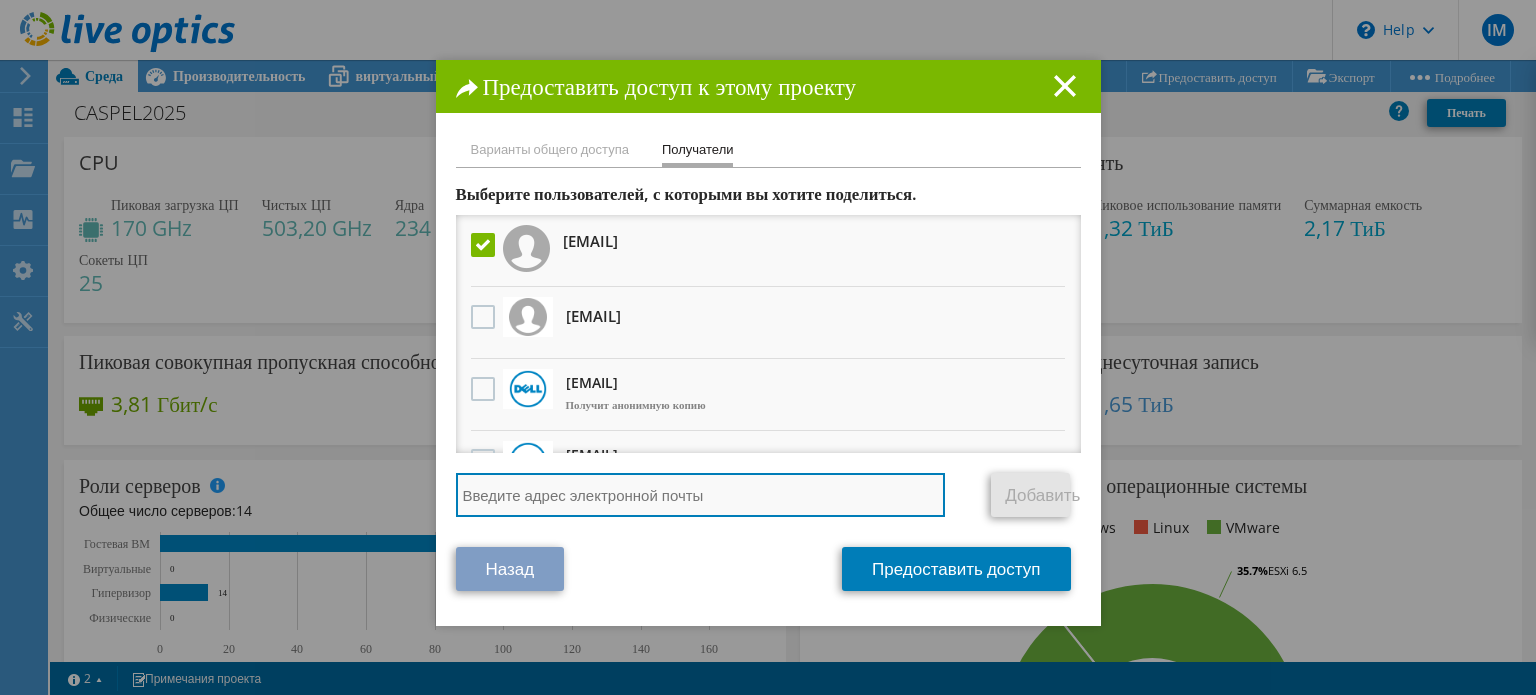 click at bounding box center (701, 495) 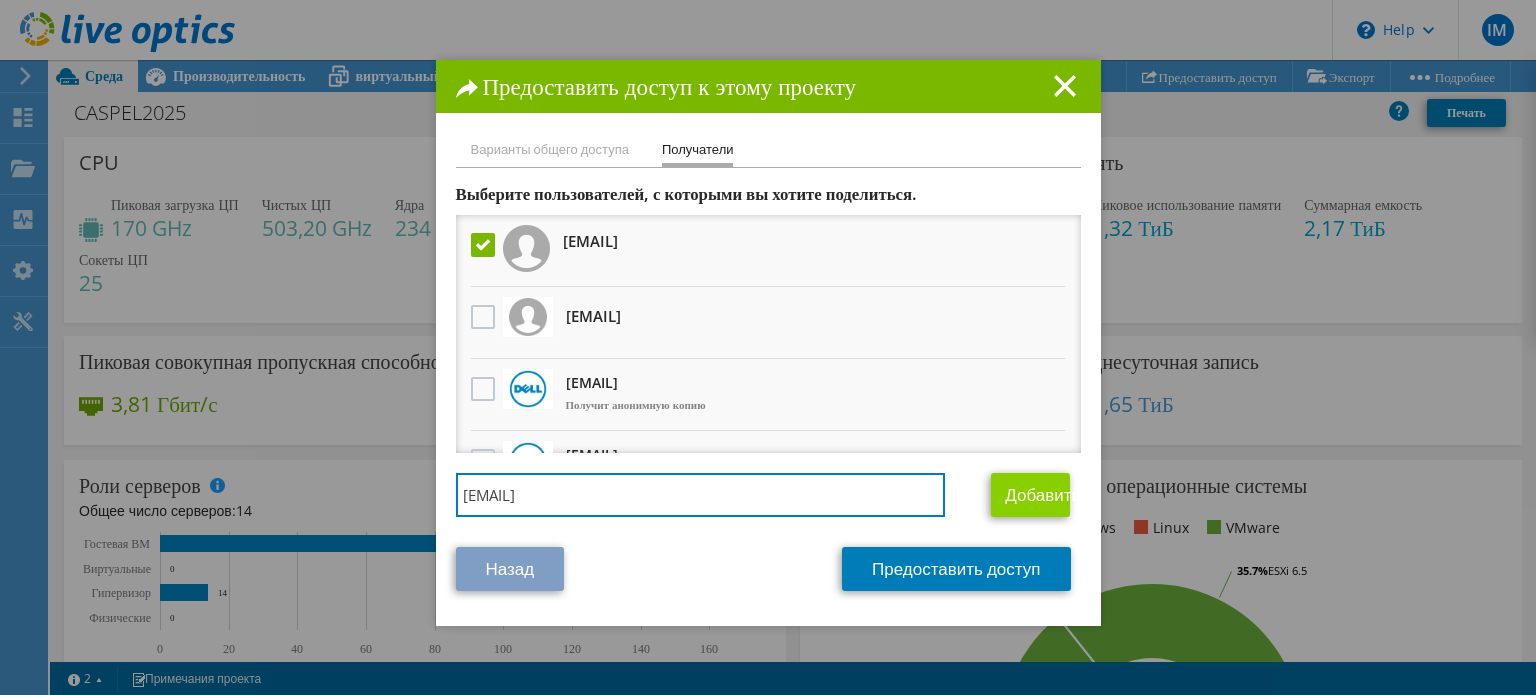 type on "elshad.s@caspel.com" 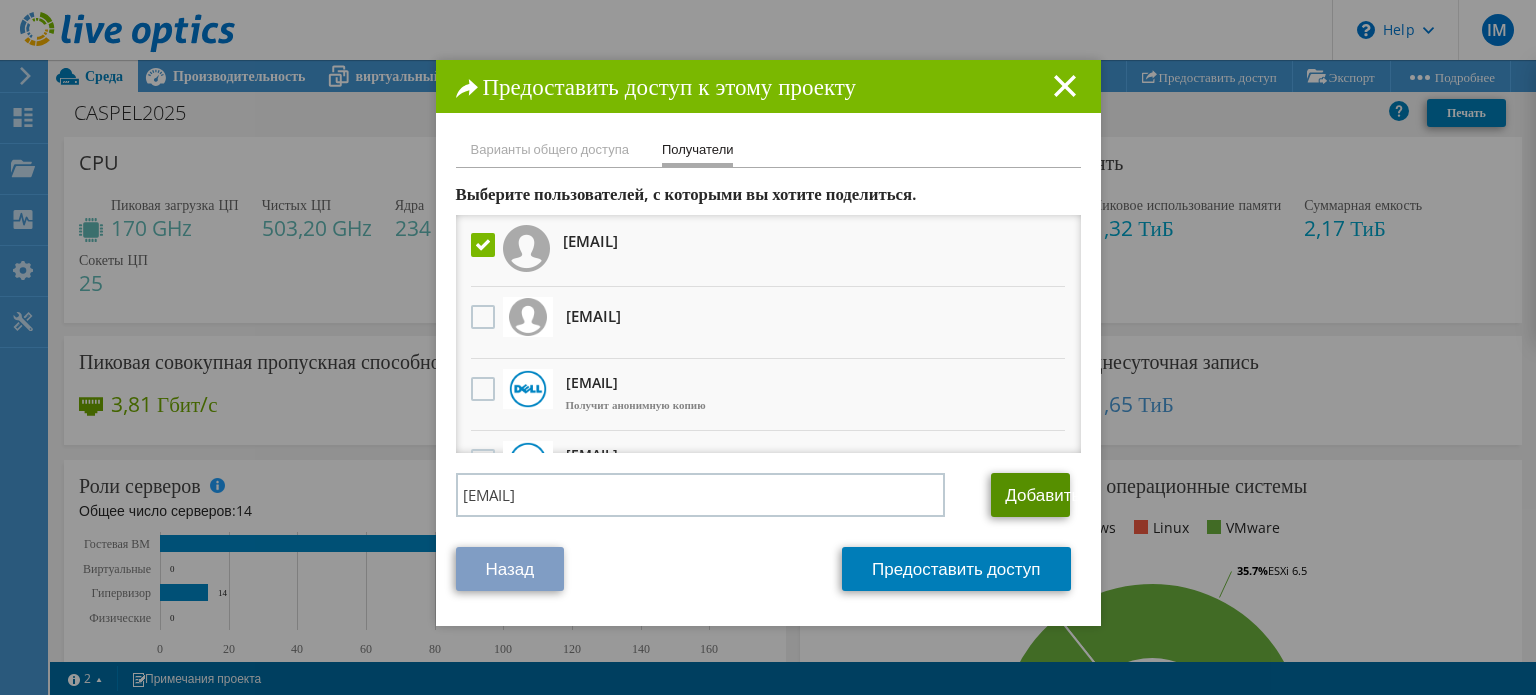 click on "Добавить" at bounding box center [1030, 495] 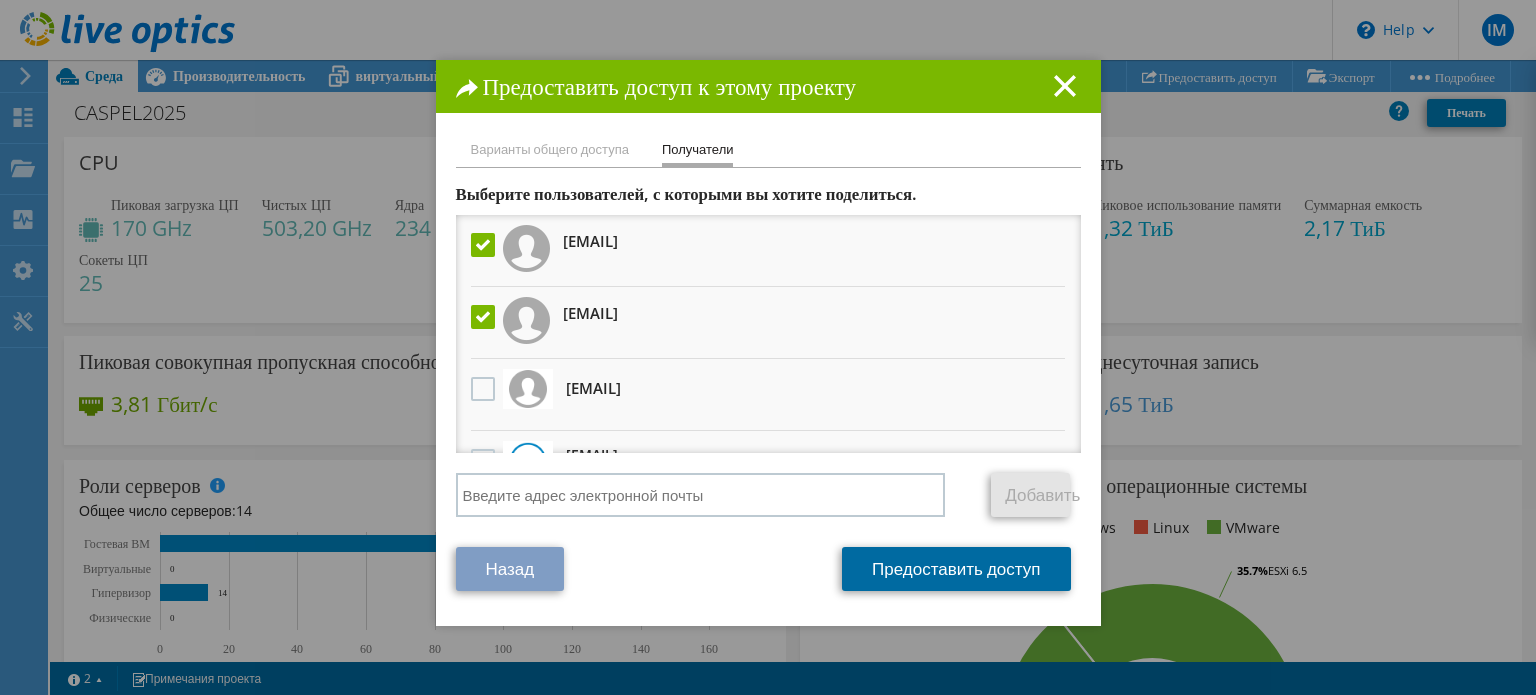 click on "Предоставить доступ" at bounding box center [956, 569] 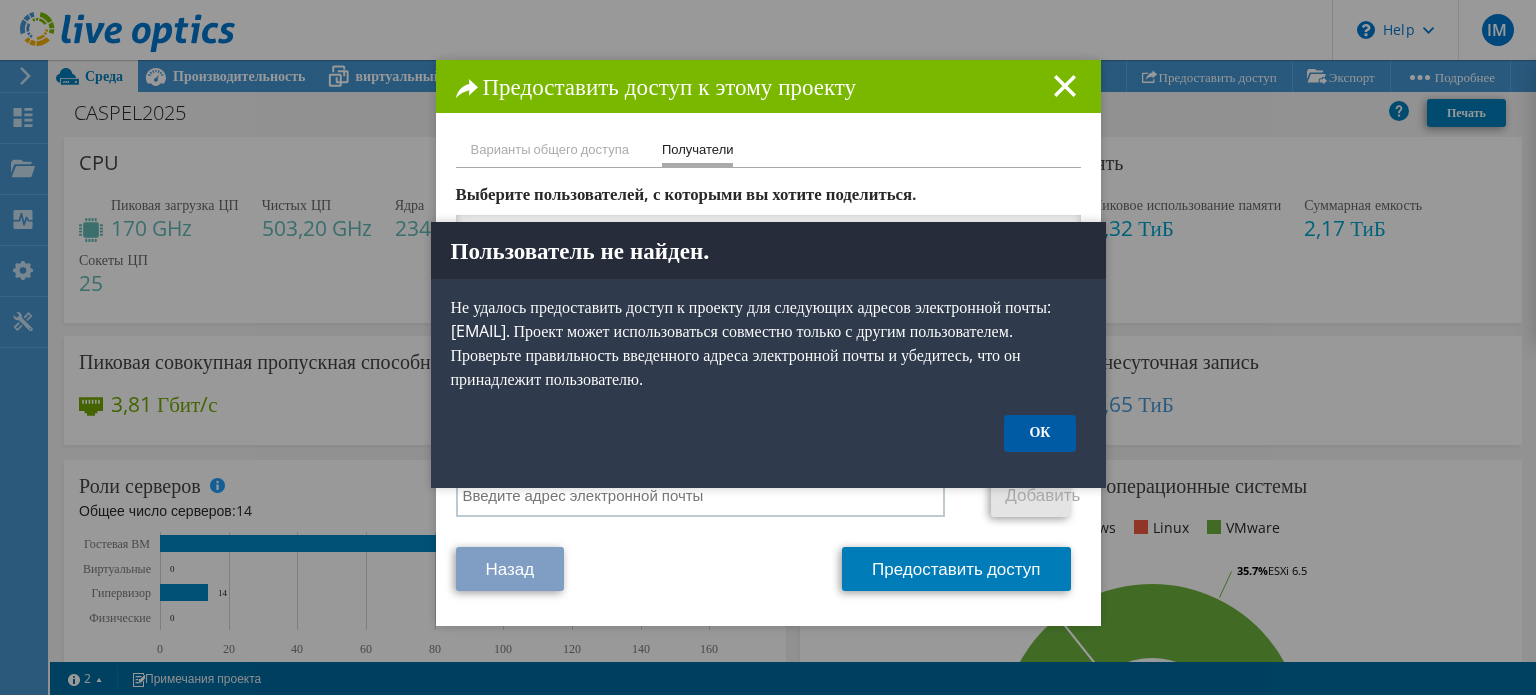 click on "ОК" at bounding box center (1039, 433) 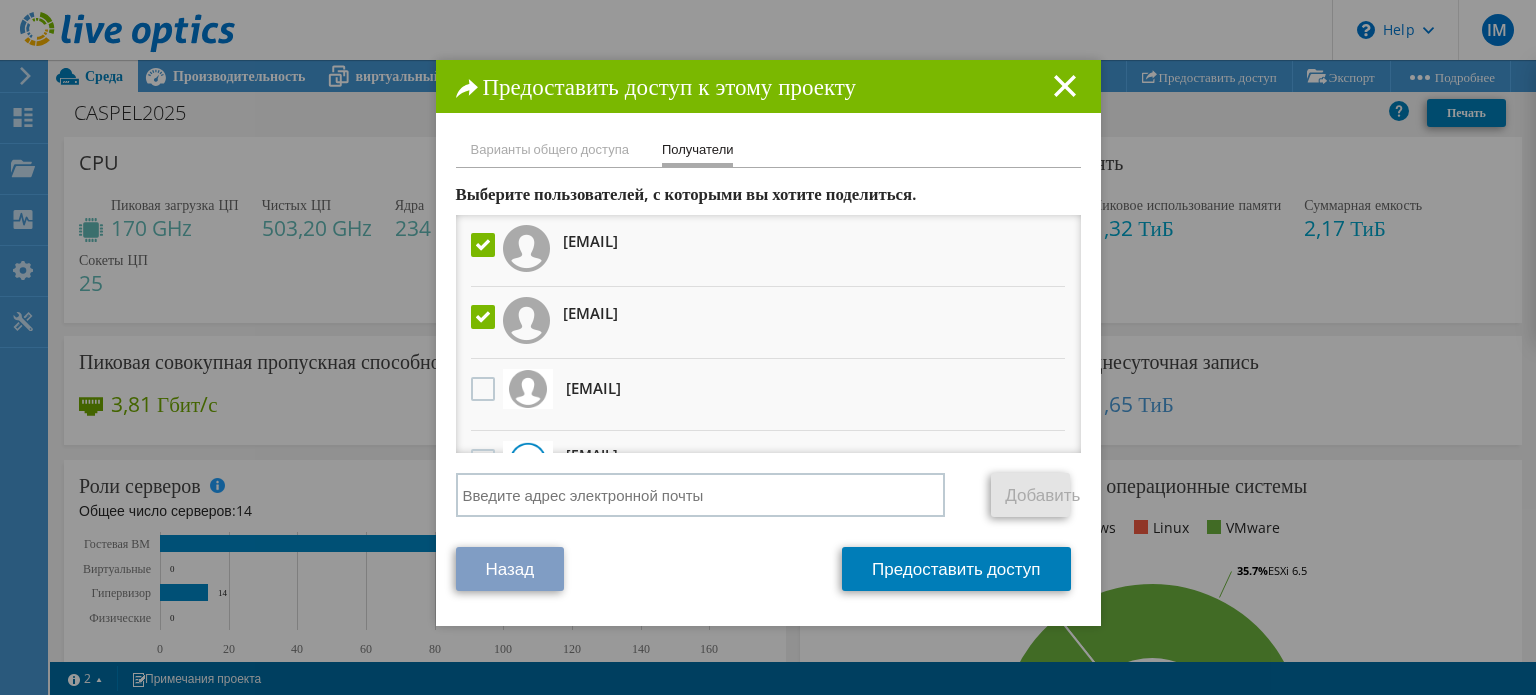 click at bounding box center (485, 245) 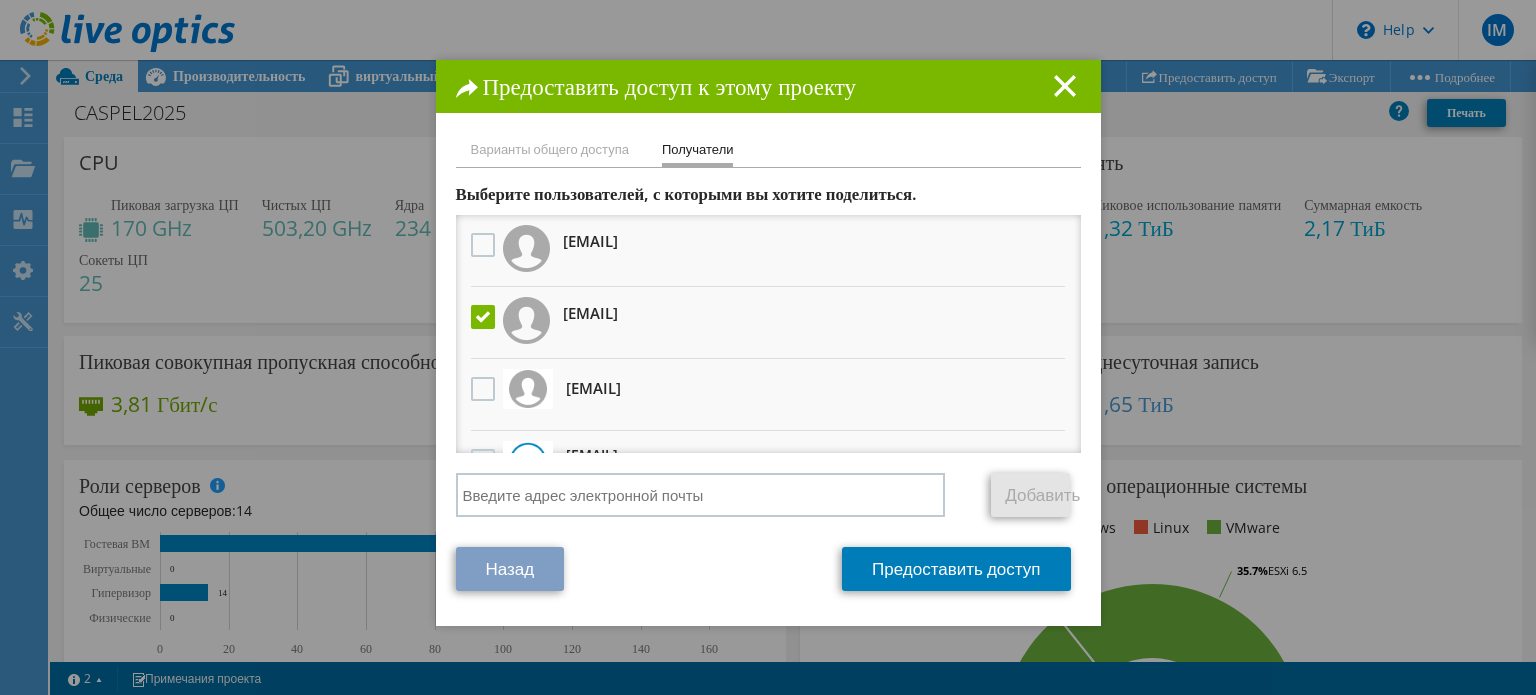 click at bounding box center [485, 317] 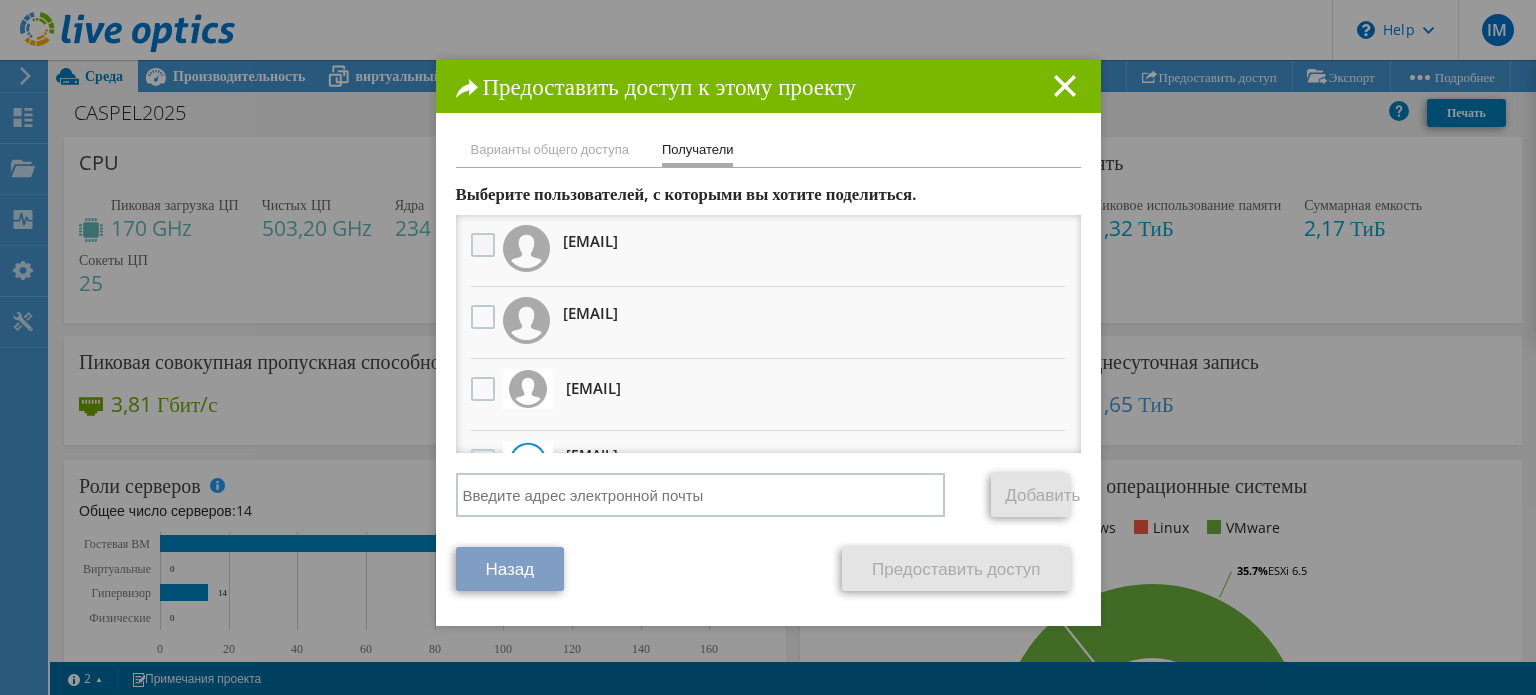click at bounding box center [485, 245] 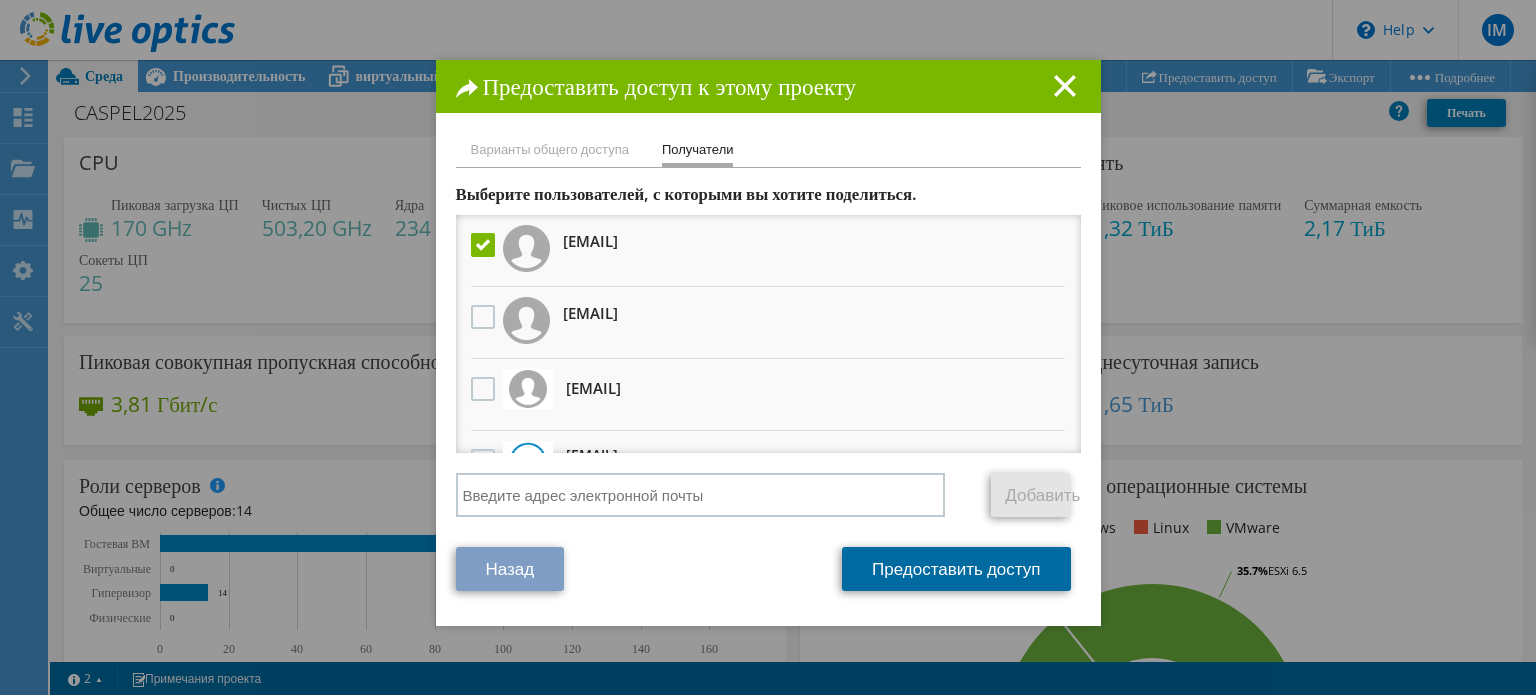 click on "Предоставить доступ" at bounding box center (956, 569) 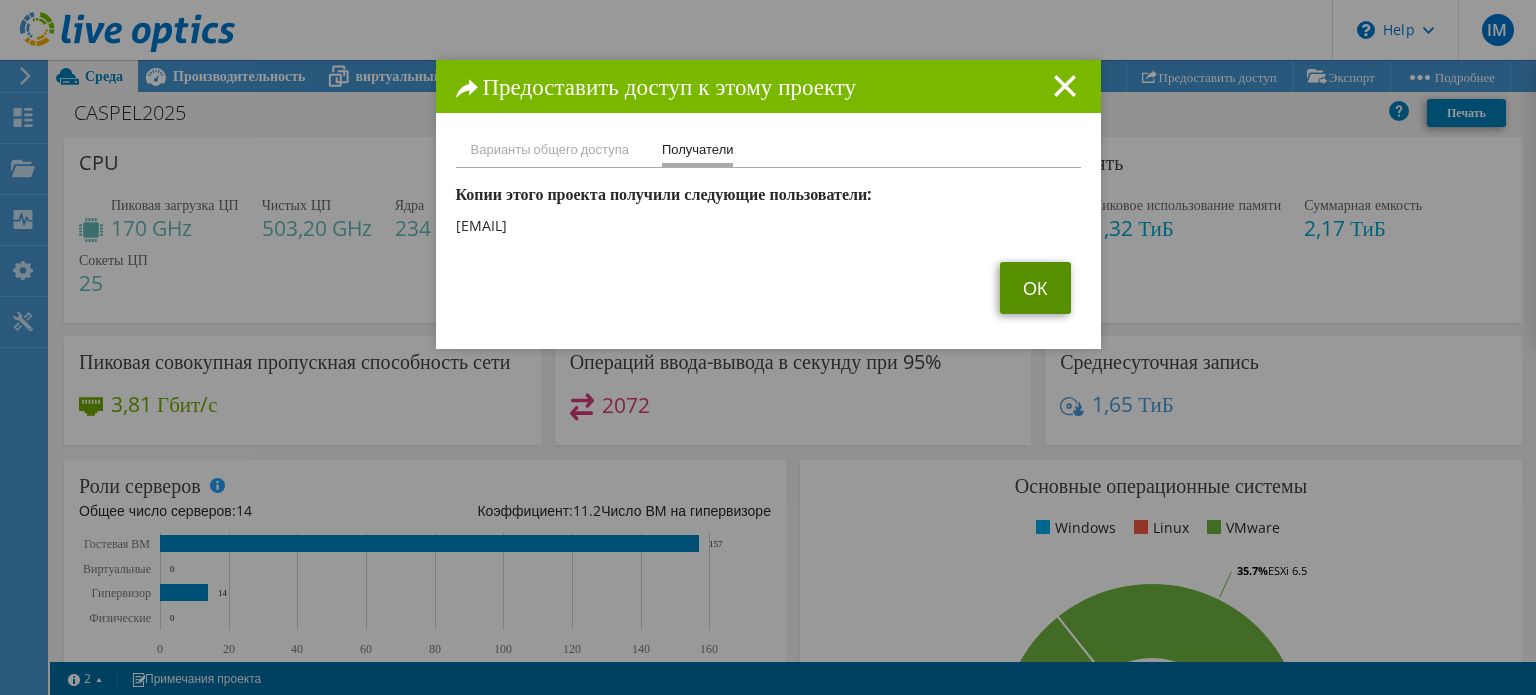 click on "ОК" at bounding box center (1035, 288) 